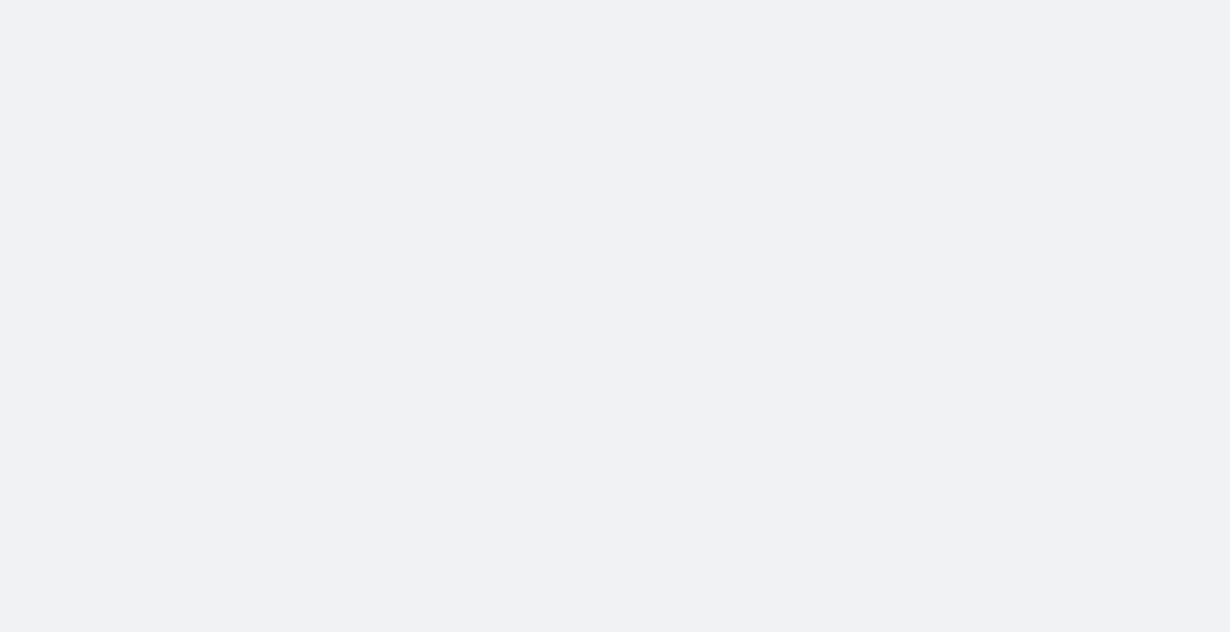 scroll, scrollTop: 0, scrollLeft: 0, axis: both 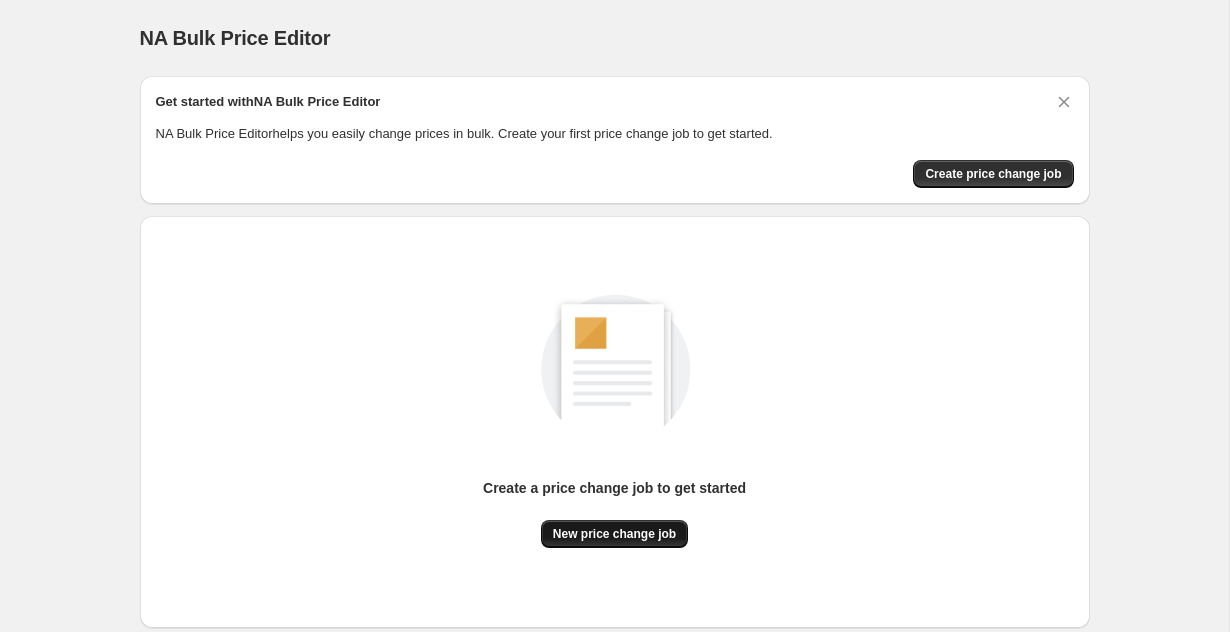 click on "New price change job" at bounding box center (614, 534) 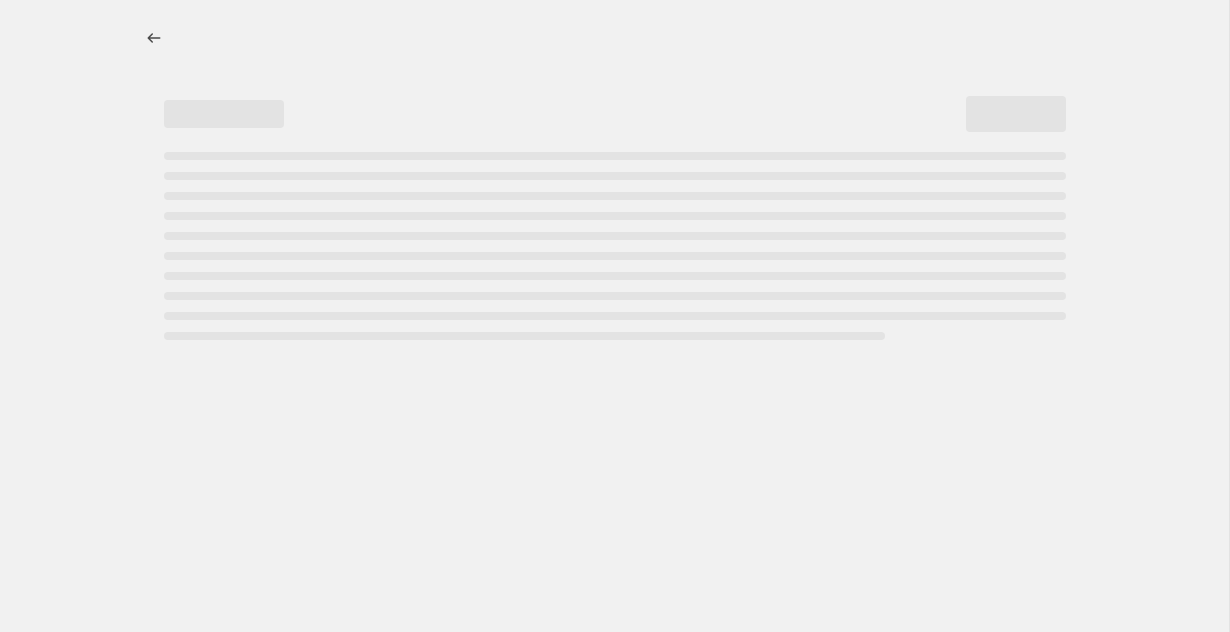 select on "percentage" 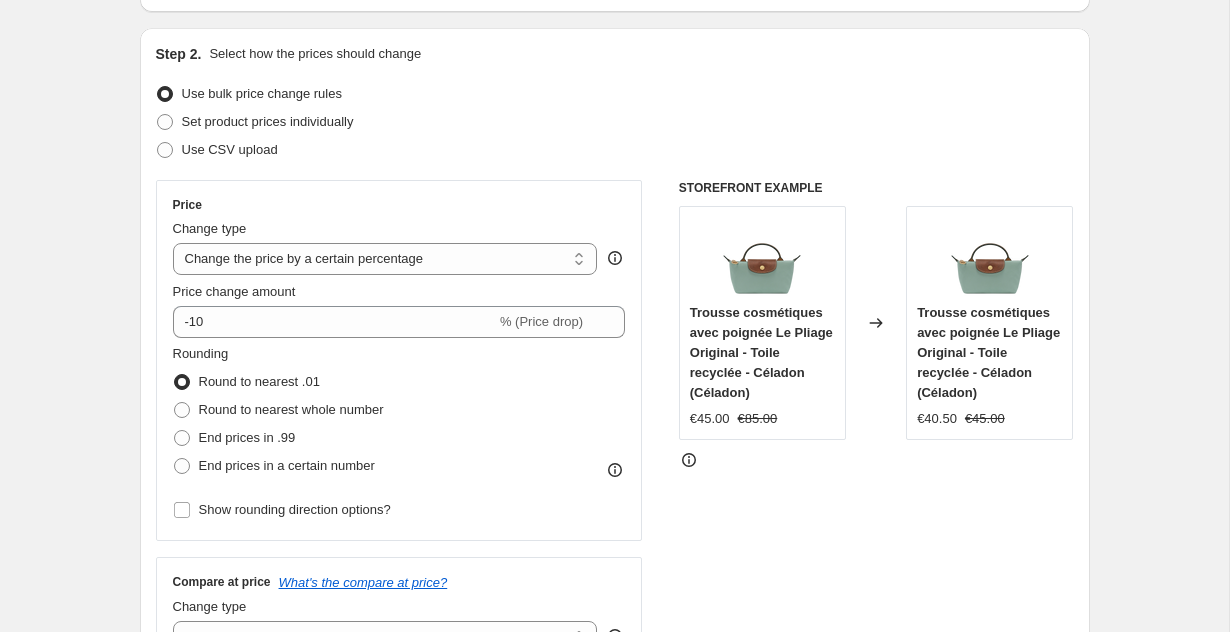 scroll, scrollTop: 209, scrollLeft: 0, axis: vertical 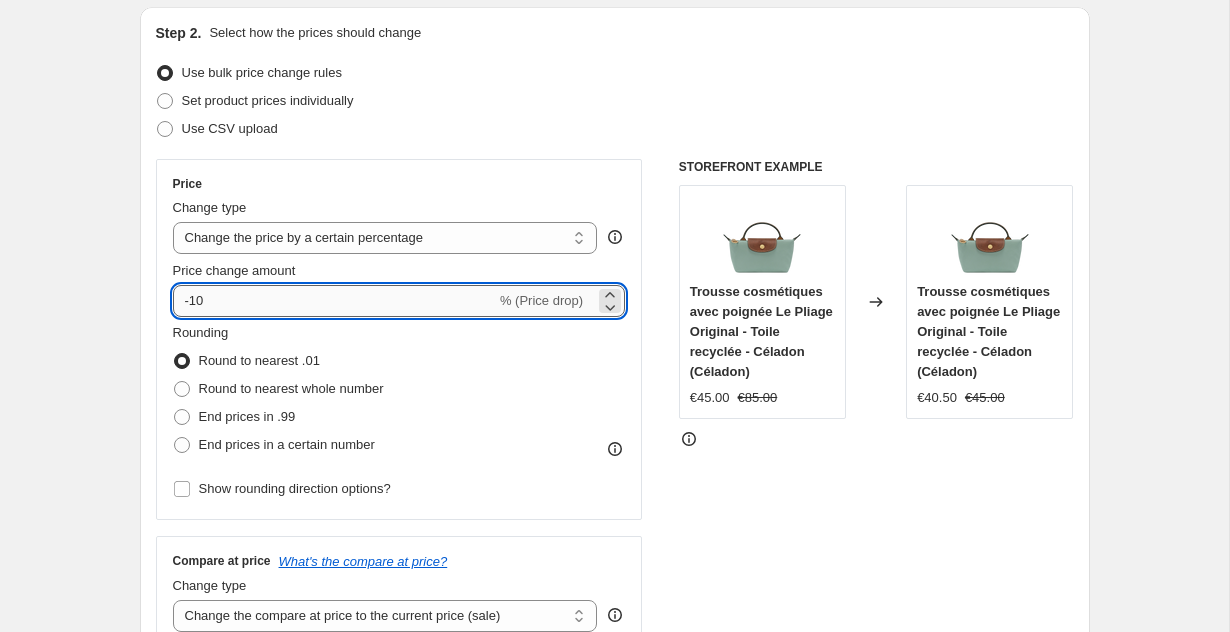 drag, startPoint x: 193, startPoint y: 306, endPoint x: 250, endPoint y: 306, distance: 57 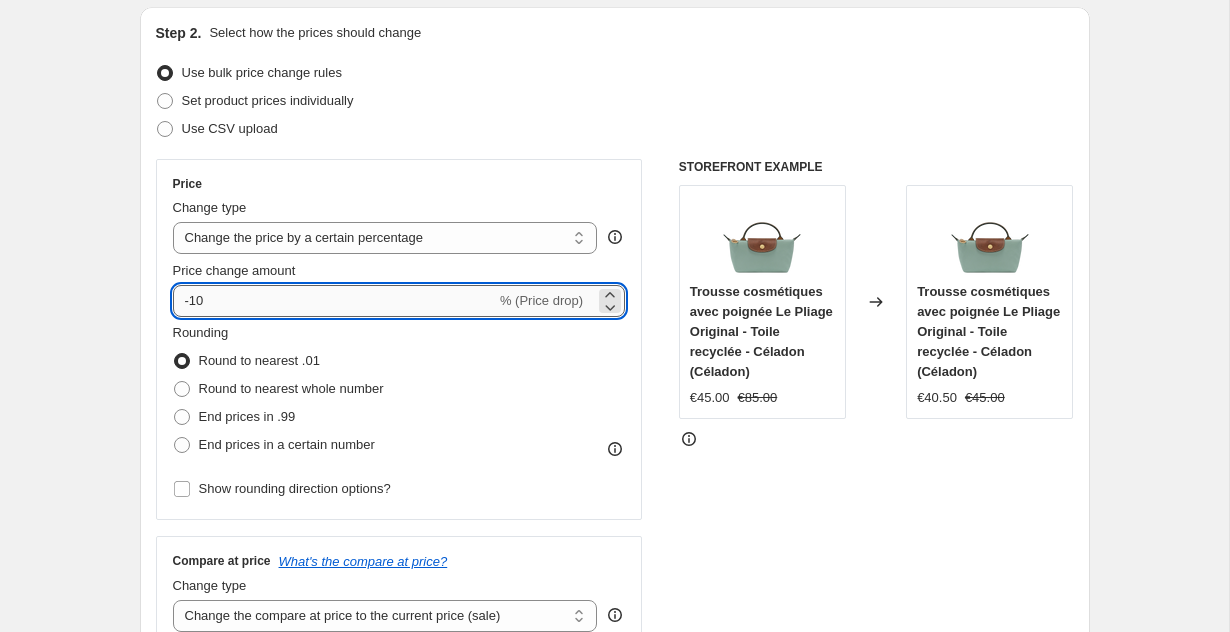 type on "-1" 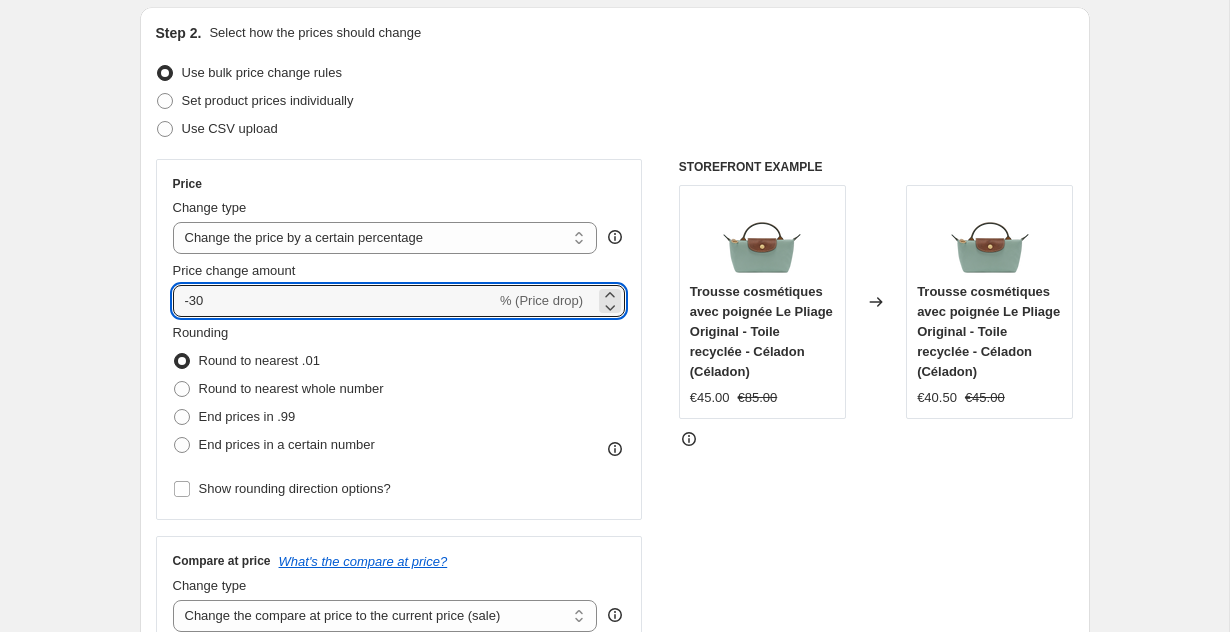 click on "Step 1. Optionally give your price change job a title (eg "March 30% off sale on boots") Aug 6, 2025, 9:30:37 AM Price change job This title is just for internal use, customers won't see it Step 2. Select how the prices should change Use bulk price change rules Set product prices individually Use CSV upload Price Change type Change the price to a certain amount Change the price by a certain amount Change the price by a certain percentage Change the price to the current compare at price (price before sale) Change the price by a certain amount relative to the compare at price Change the price by a certain percentage relative to the compare at price Don't change the price Change the price by a certain percentage relative to the cost per item Change price to certain cost margin Change the price by a certain percentage Price change amount -30 % (Price drop) Rounding Round to nearest .01 Round to nearest whole number End prices in .99 End prices in a certain number Show rounding direction options? Compare at price" at bounding box center [607, 775] 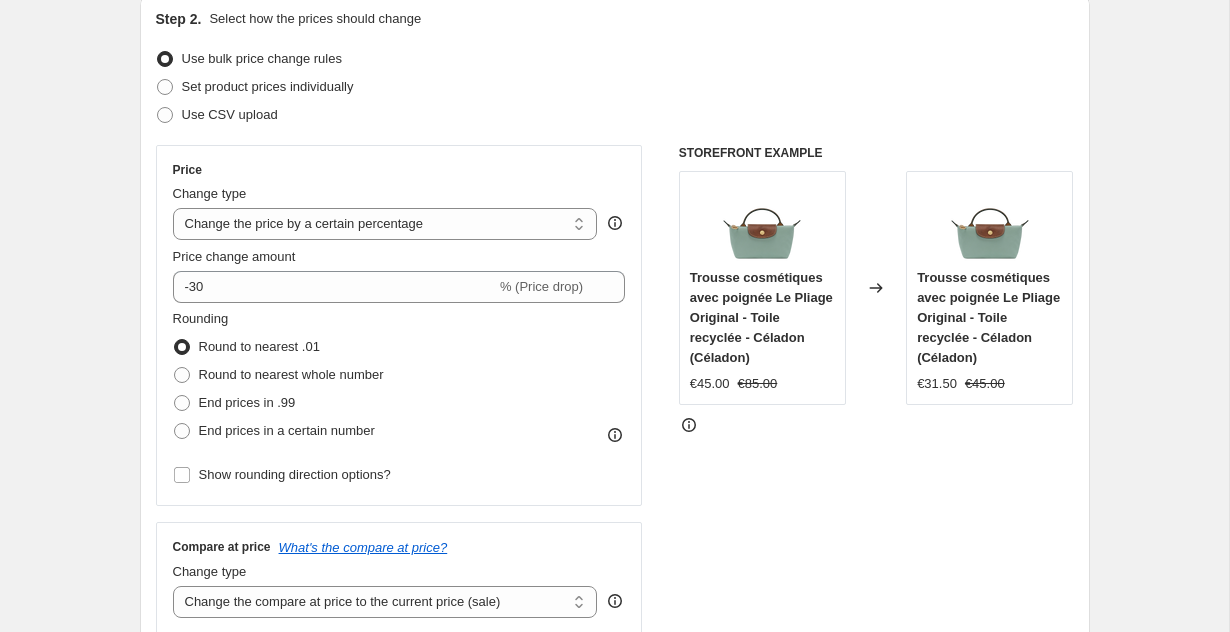 scroll, scrollTop: 224, scrollLeft: 0, axis: vertical 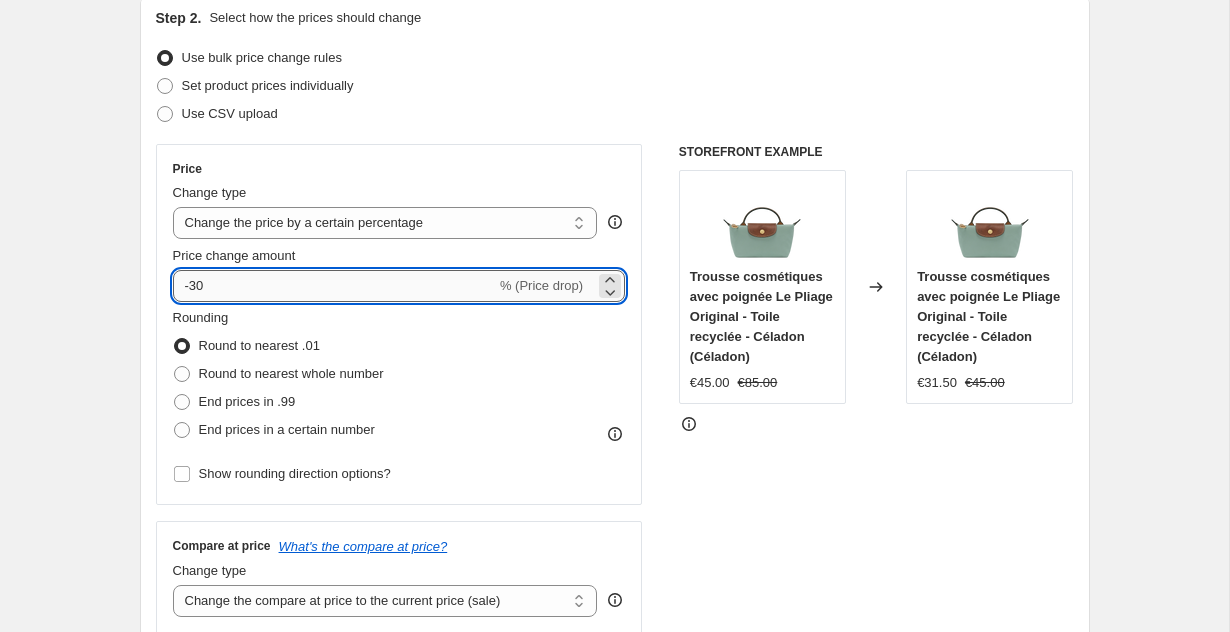drag, startPoint x: 190, startPoint y: 285, endPoint x: 294, endPoint y: 285, distance: 104 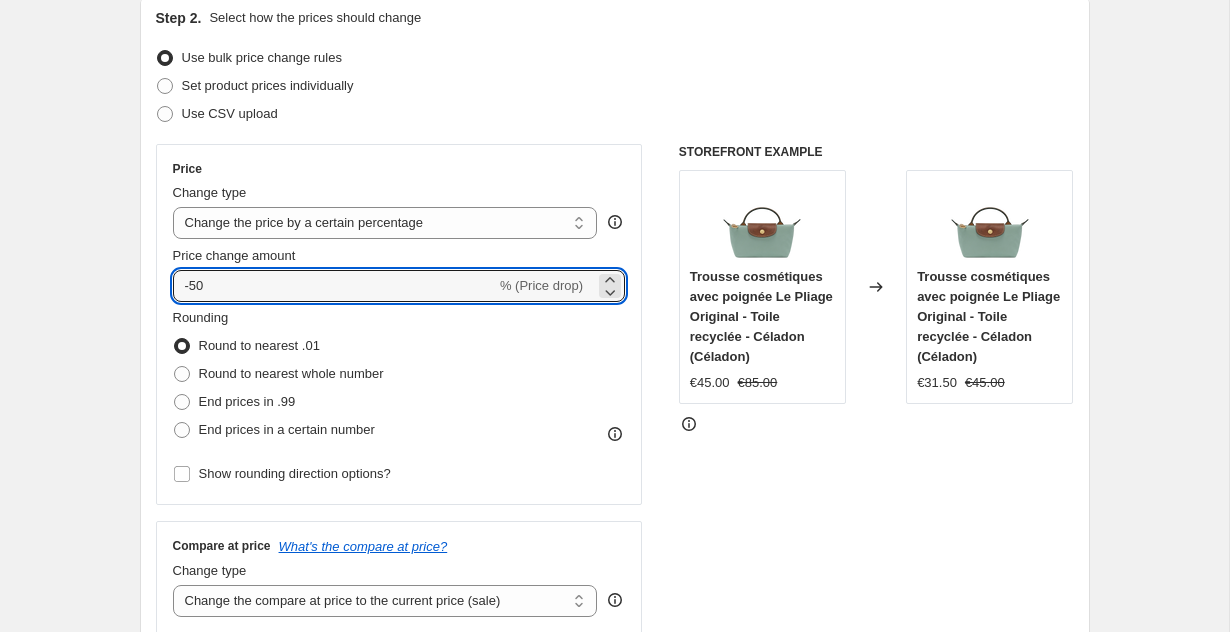 click on "Price Change type Change the price to a certain amount Change the price by a certain amount Change the price by a certain percentage Change the price to the current compare at price (price before sale) Change the price by a certain amount relative to the compare at price Change the price by a certain percentage relative to the compare at price Don't change the price Change the price by a certain percentage relative to the cost per item Change price to certain cost margin Change the price by a certain percentage Price change amount -50 % (Price drop) Rounding Round to nearest .01 Round to nearest whole number End prices in .99 End prices in a certain number Show rounding direction options?" at bounding box center [399, 324] 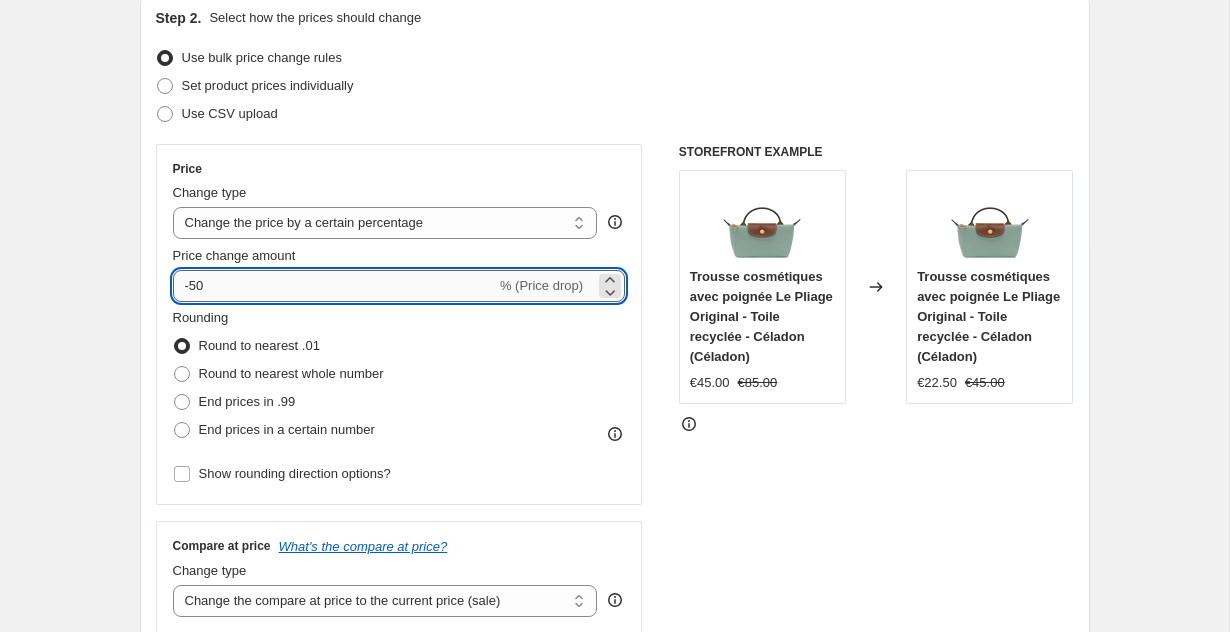 drag, startPoint x: 190, startPoint y: 290, endPoint x: 248, endPoint y: 290, distance: 58 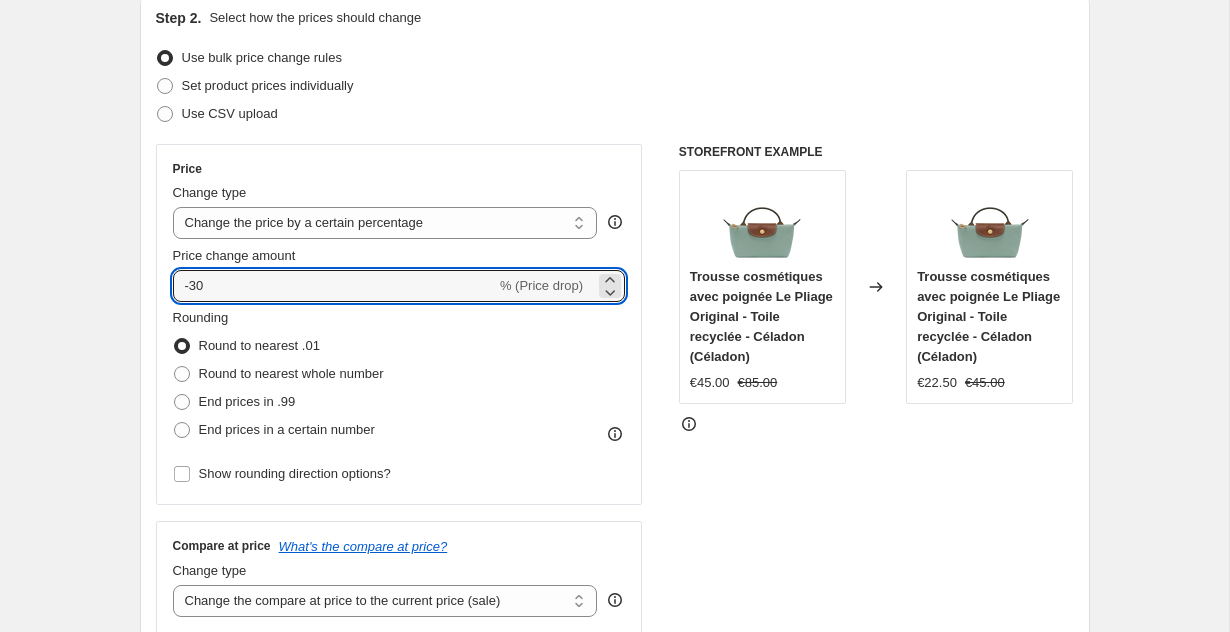type on "-30" 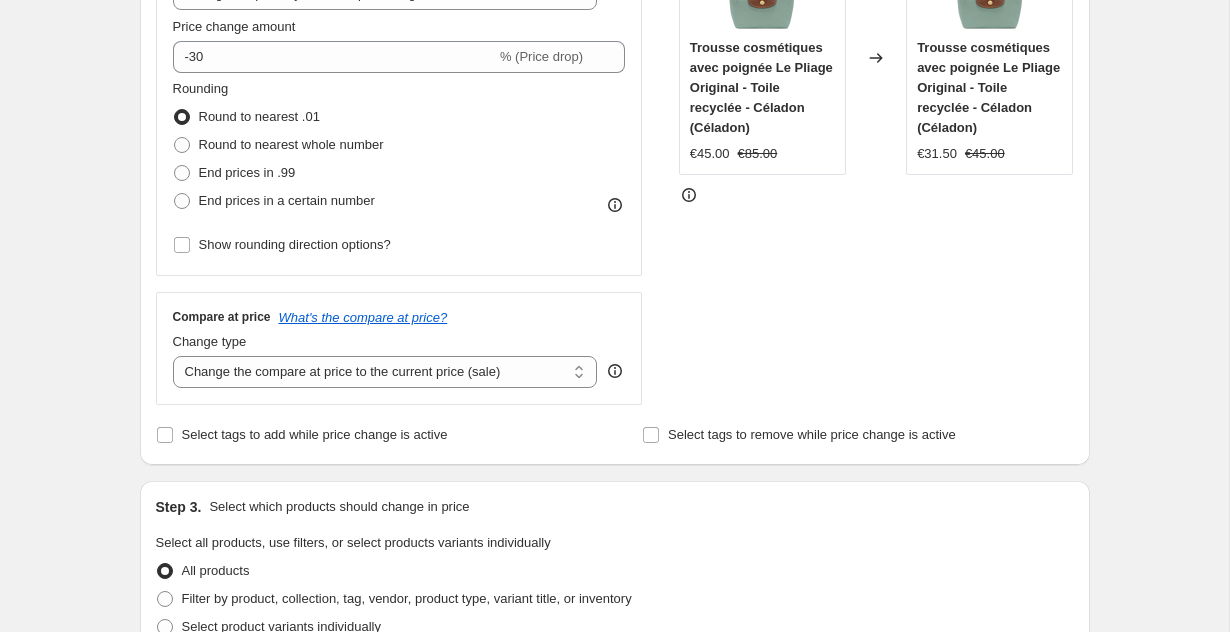 scroll, scrollTop: 1399, scrollLeft: 0, axis: vertical 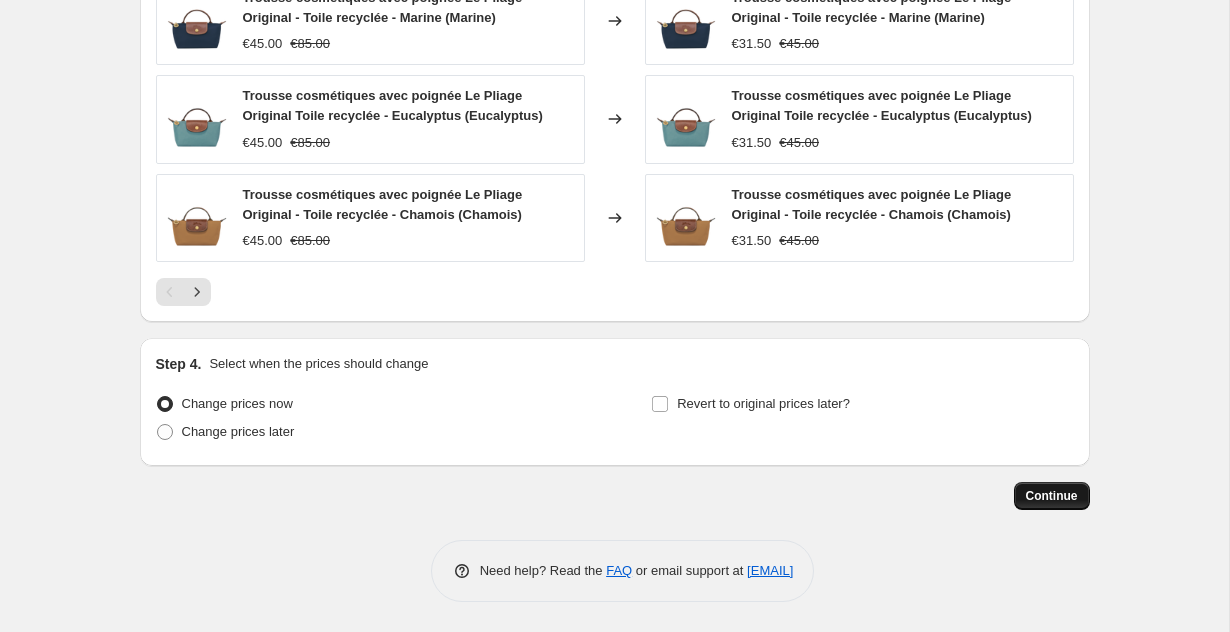 click on "Continue" at bounding box center (1052, 496) 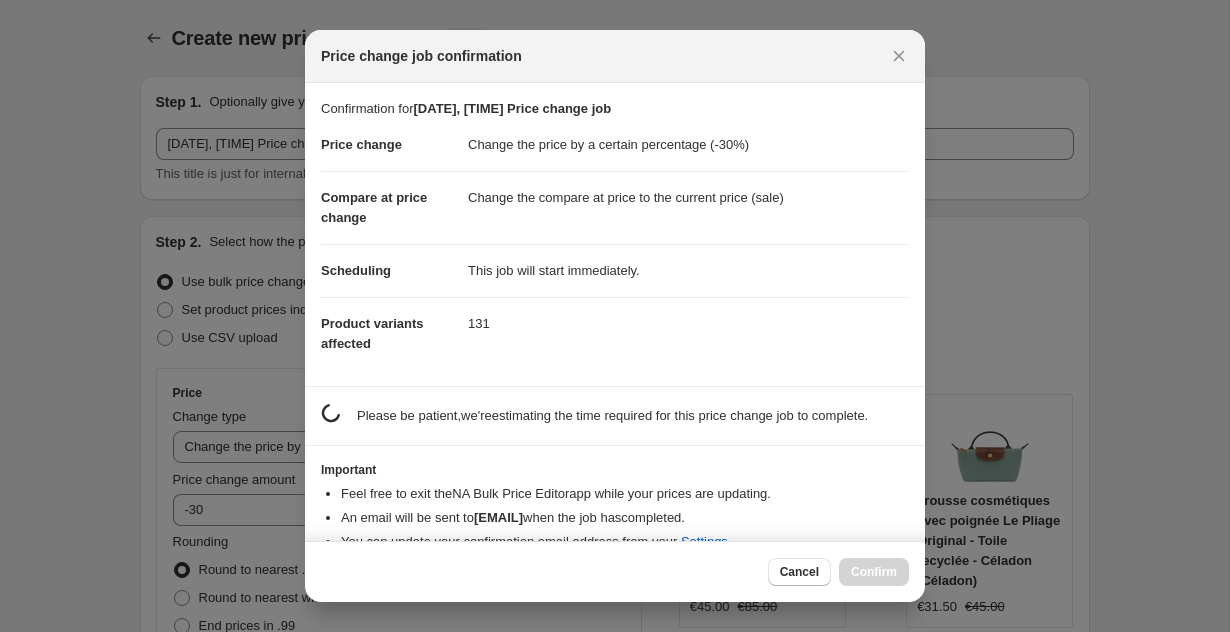 scroll, scrollTop: 1399, scrollLeft: 0, axis: vertical 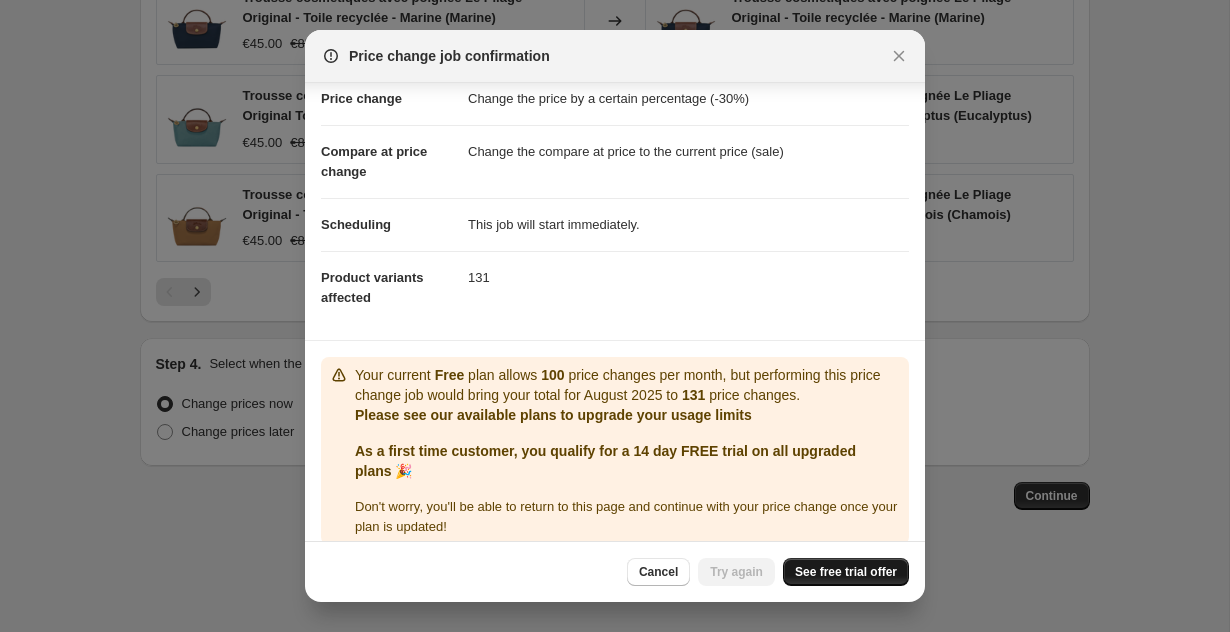 click on "See free trial offer" at bounding box center [846, 572] 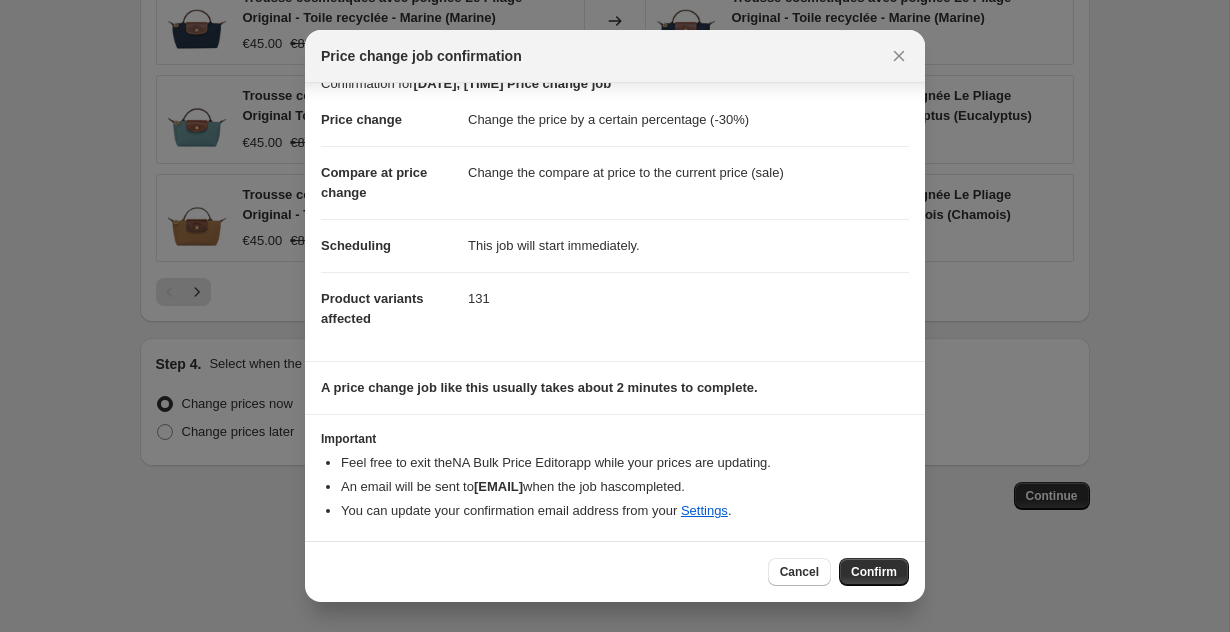 scroll, scrollTop: 25, scrollLeft: 0, axis: vertical 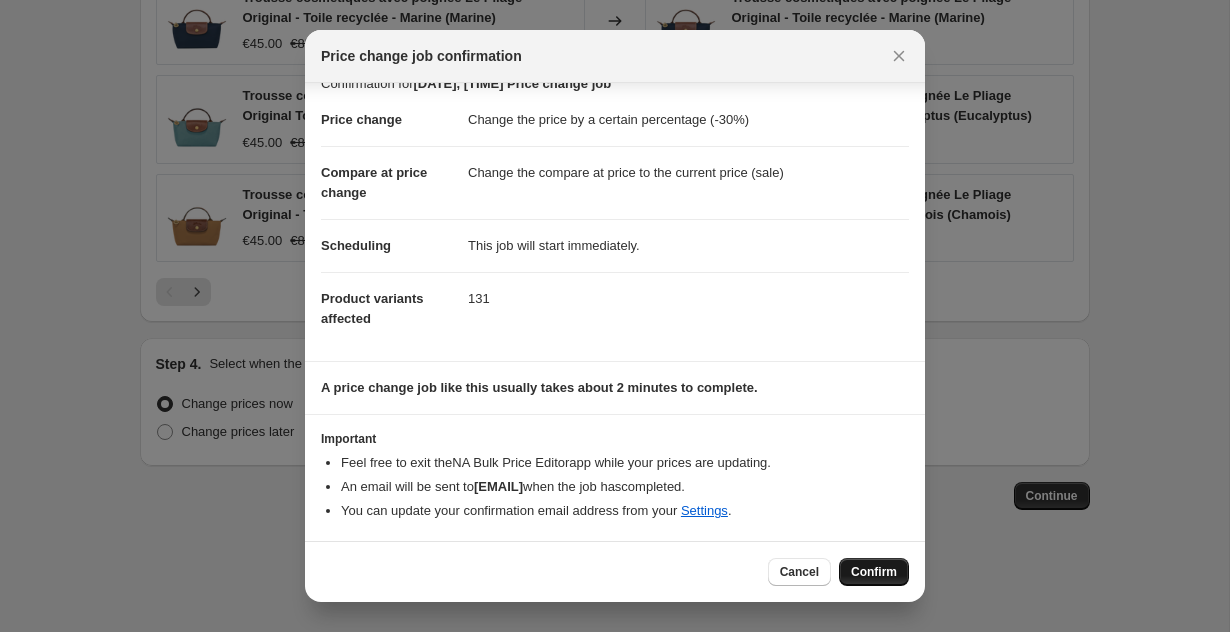 click on "Confirm" at bounding box center [874, 572] 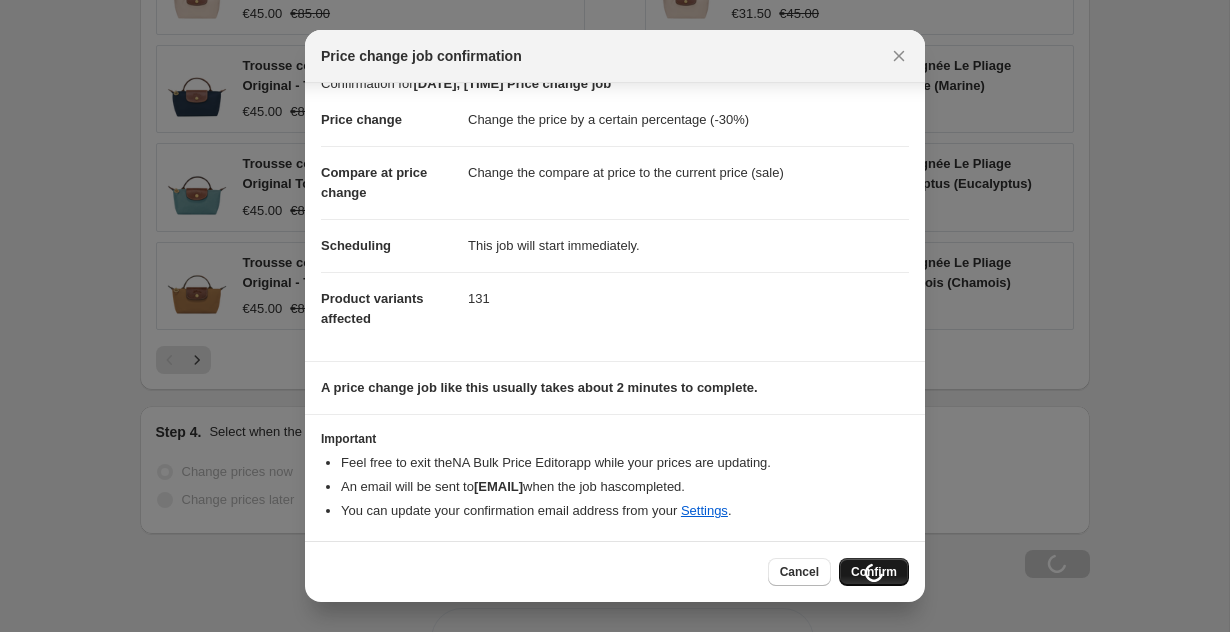 scroll, scrollTop: 1467, scrollLeft: 0, axis: vertical 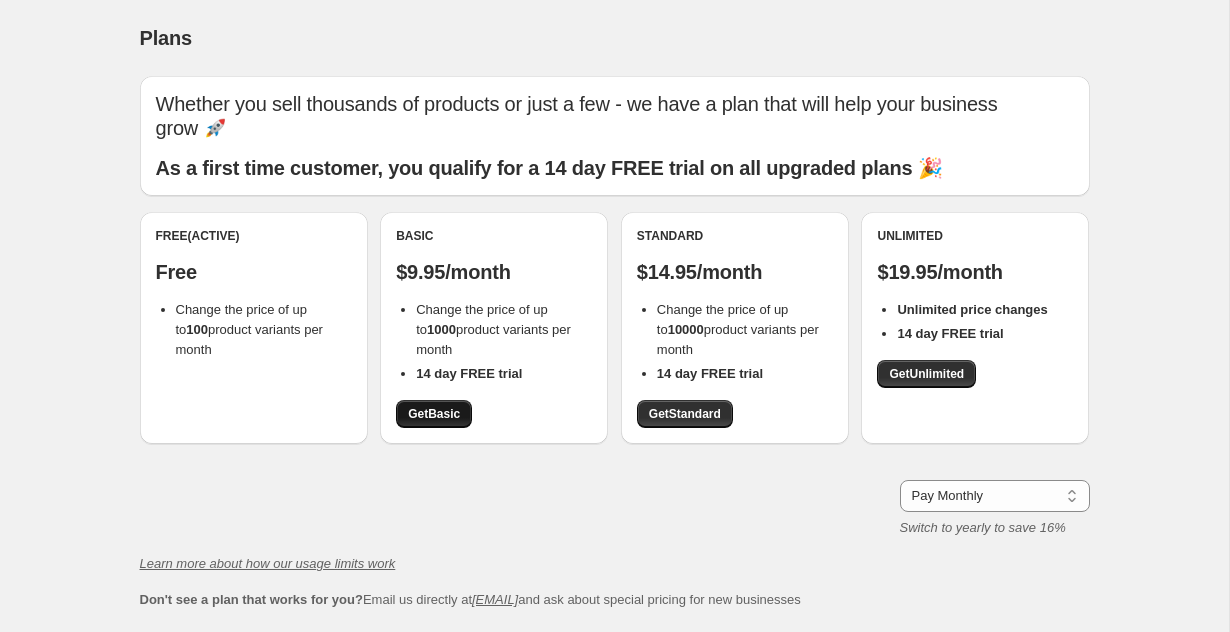 click on "Get  Basic" at bounding box center [434, 414] 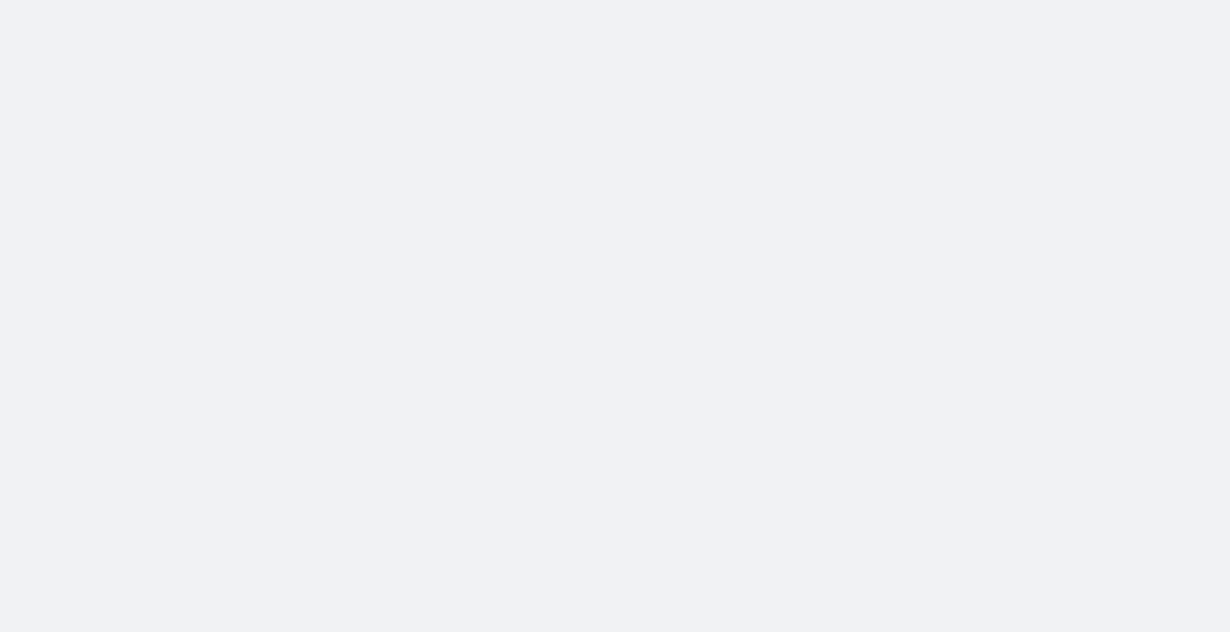 scroll, scrollTop: 0, scrollLeft: 0, axis: both 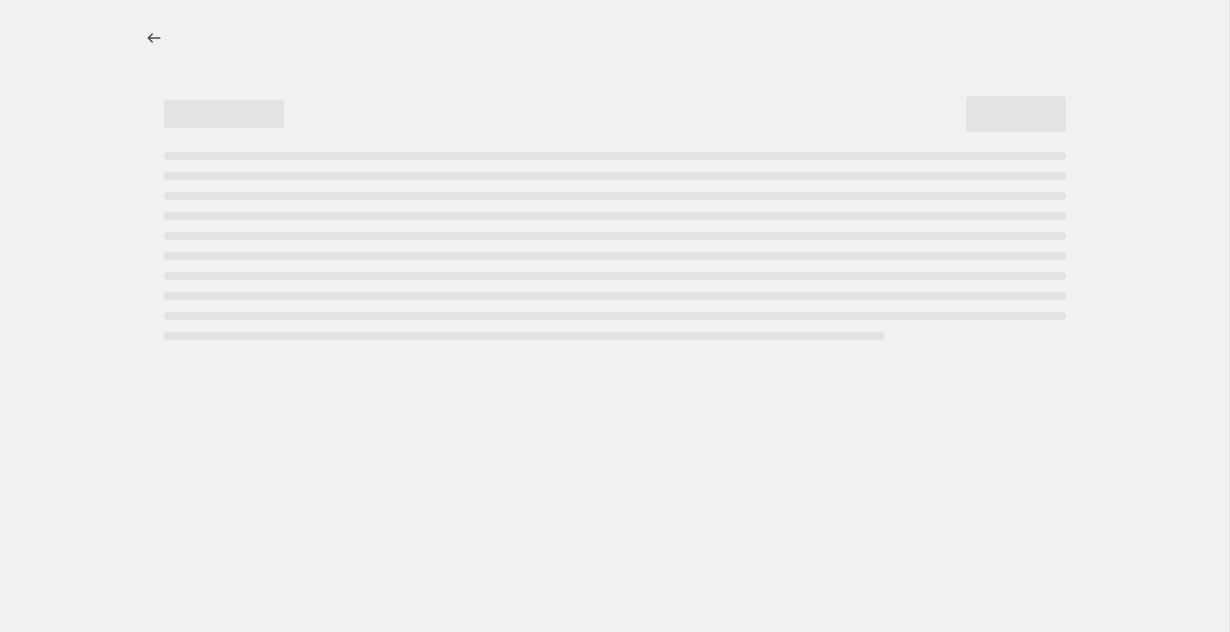 select on "percentage" 